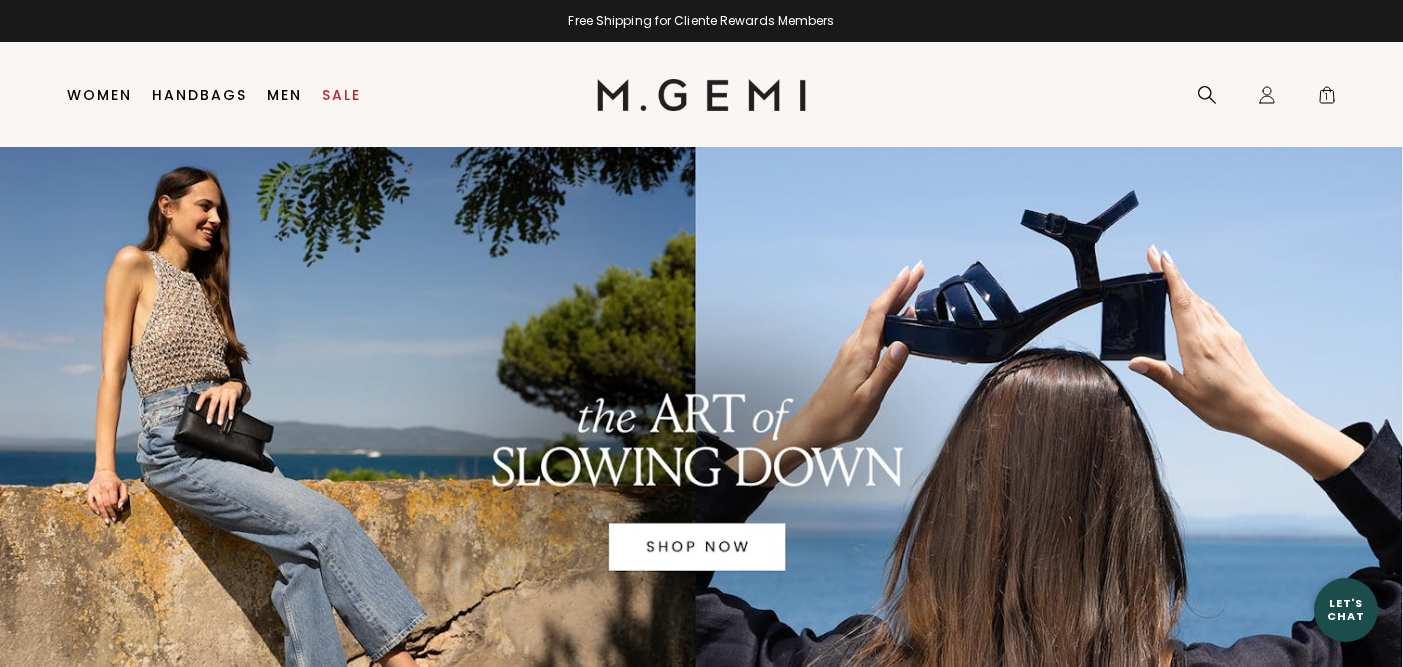 scroll, scrollTop: 0, scrollLeft: 0, axis: both 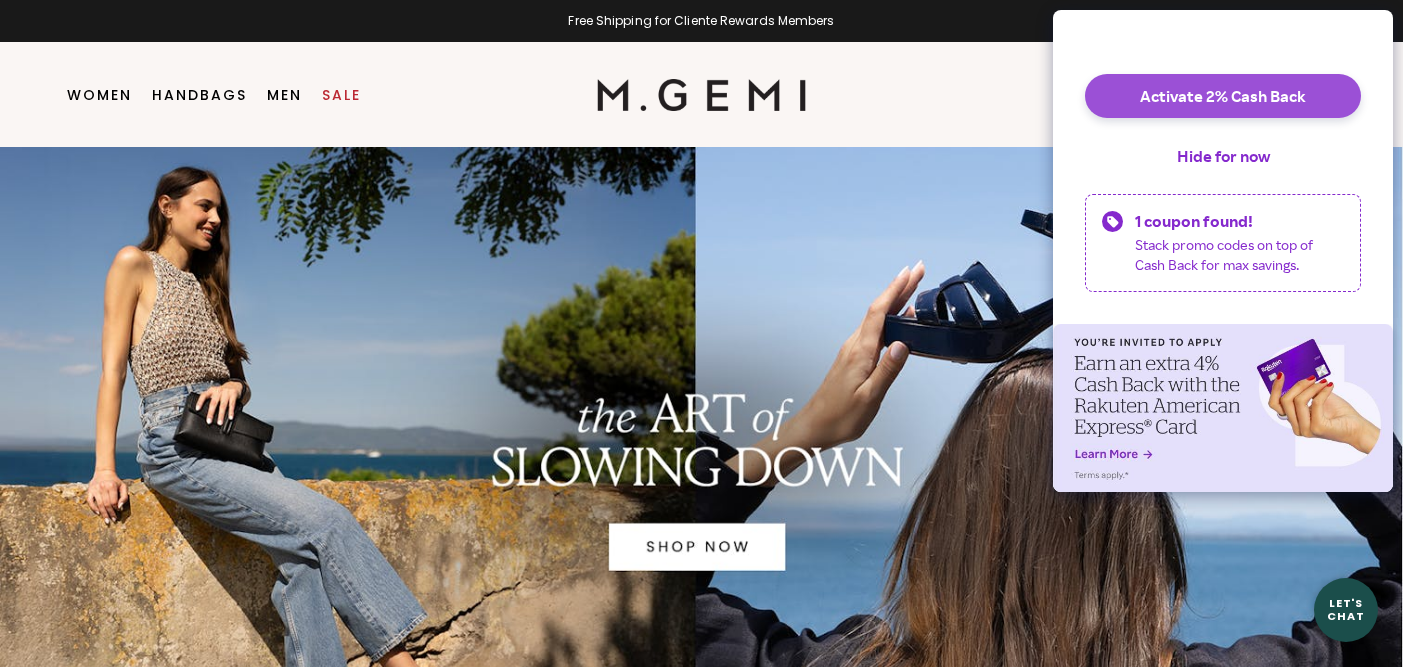 click on "Activate 2% Cash Back" at bounding box center [1223, 96] 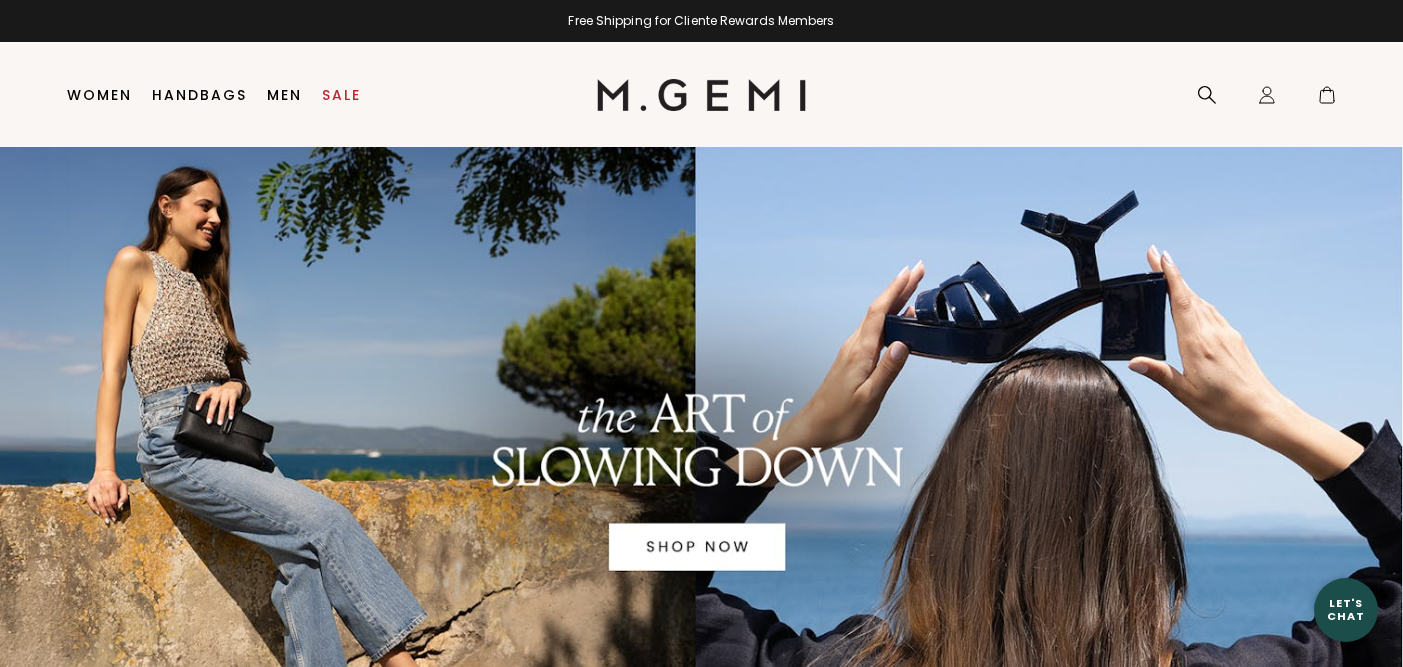 scroll, scrollTop: 0, scrollLeft: 0, axis: both 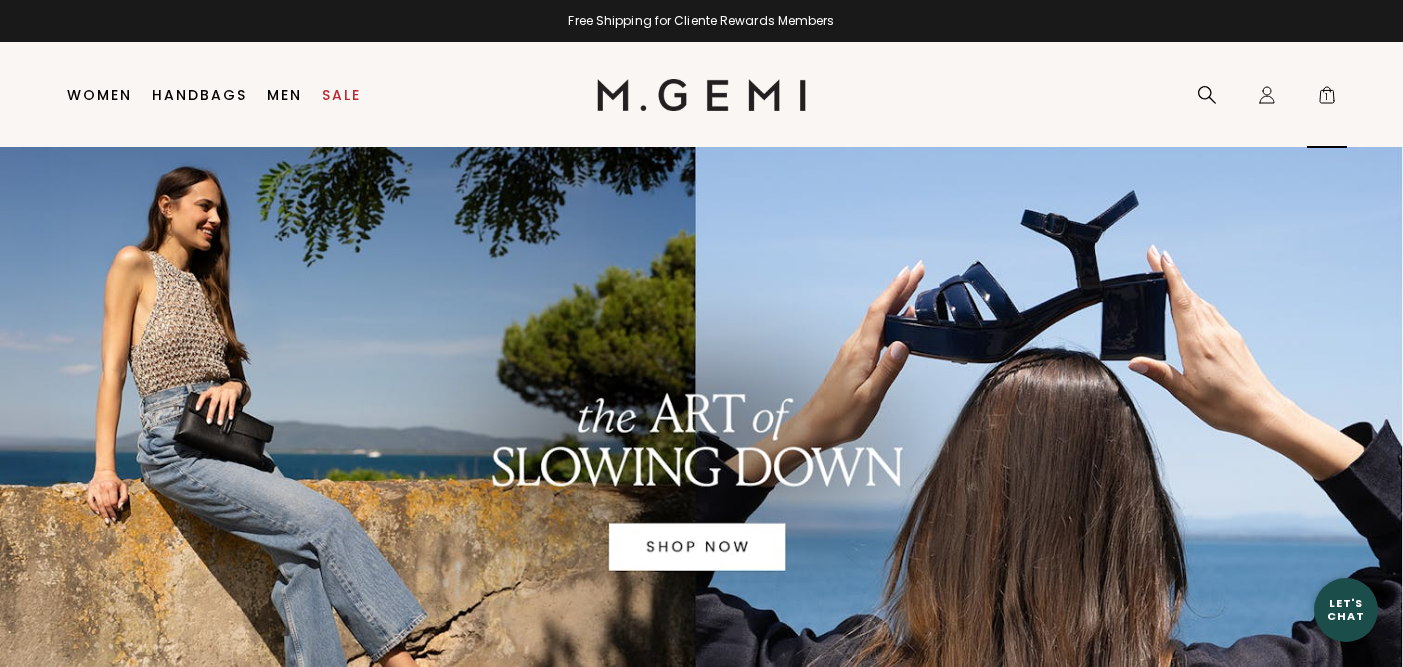 click on "1" at bounding box center (1327, 99) 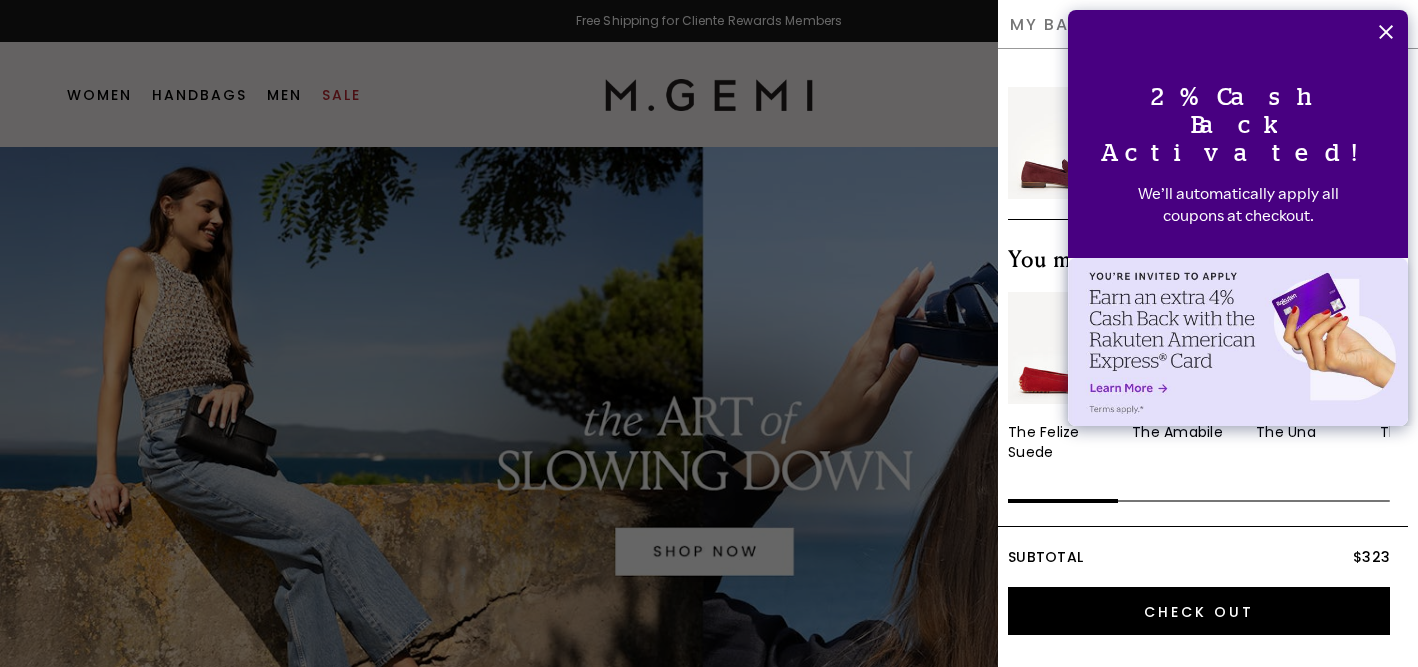 click 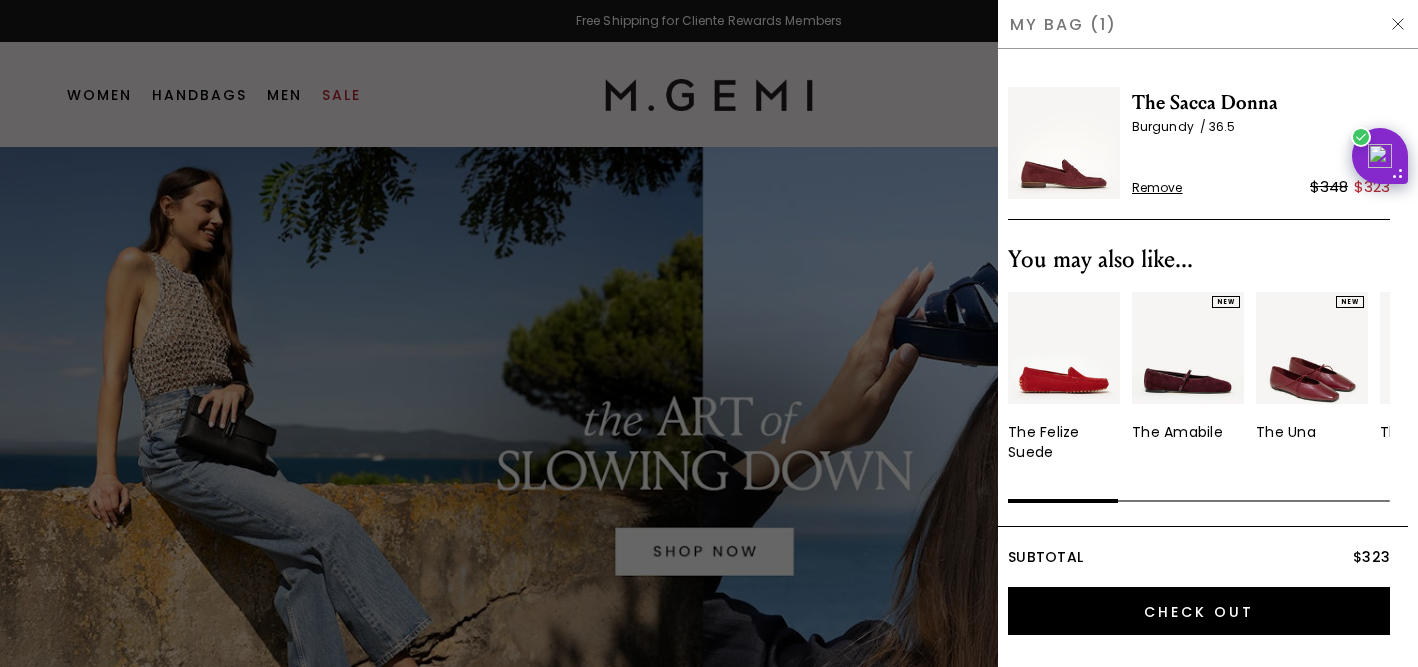 click at bounding box center (1064, 143) 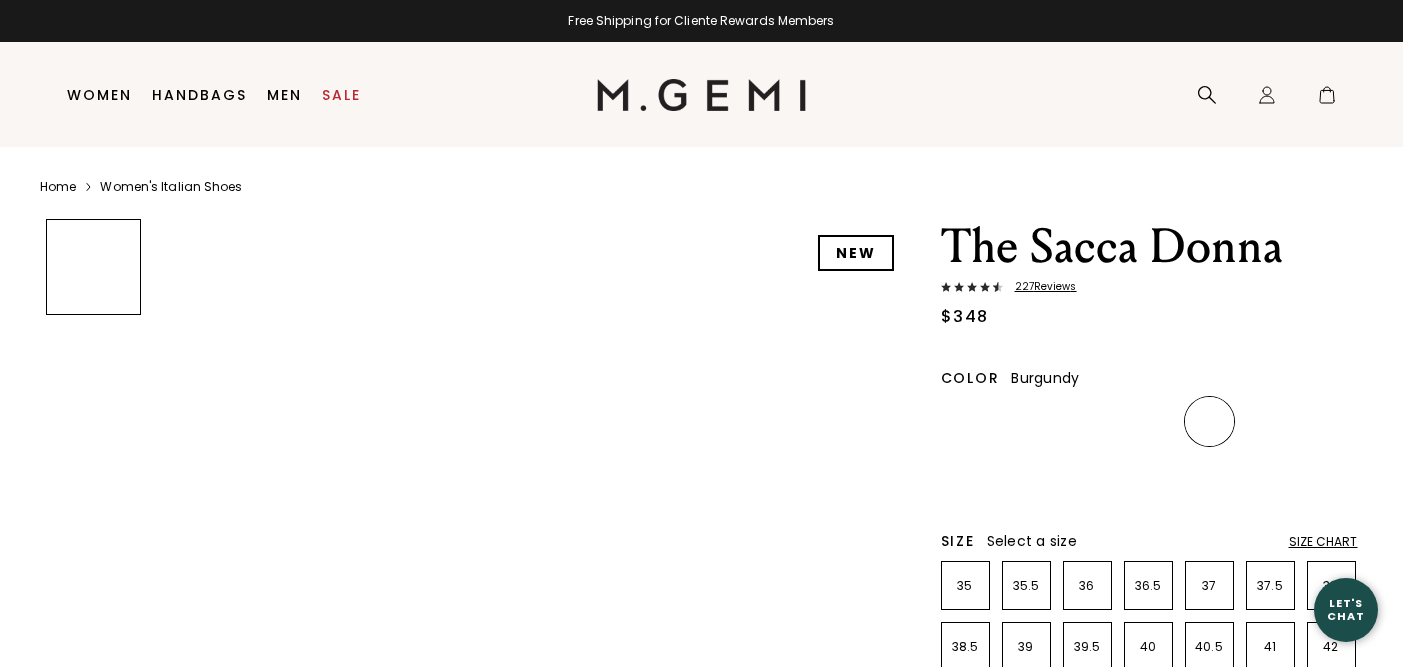scroll, scrollTop: 0, scrollLeft: 0, axis: both 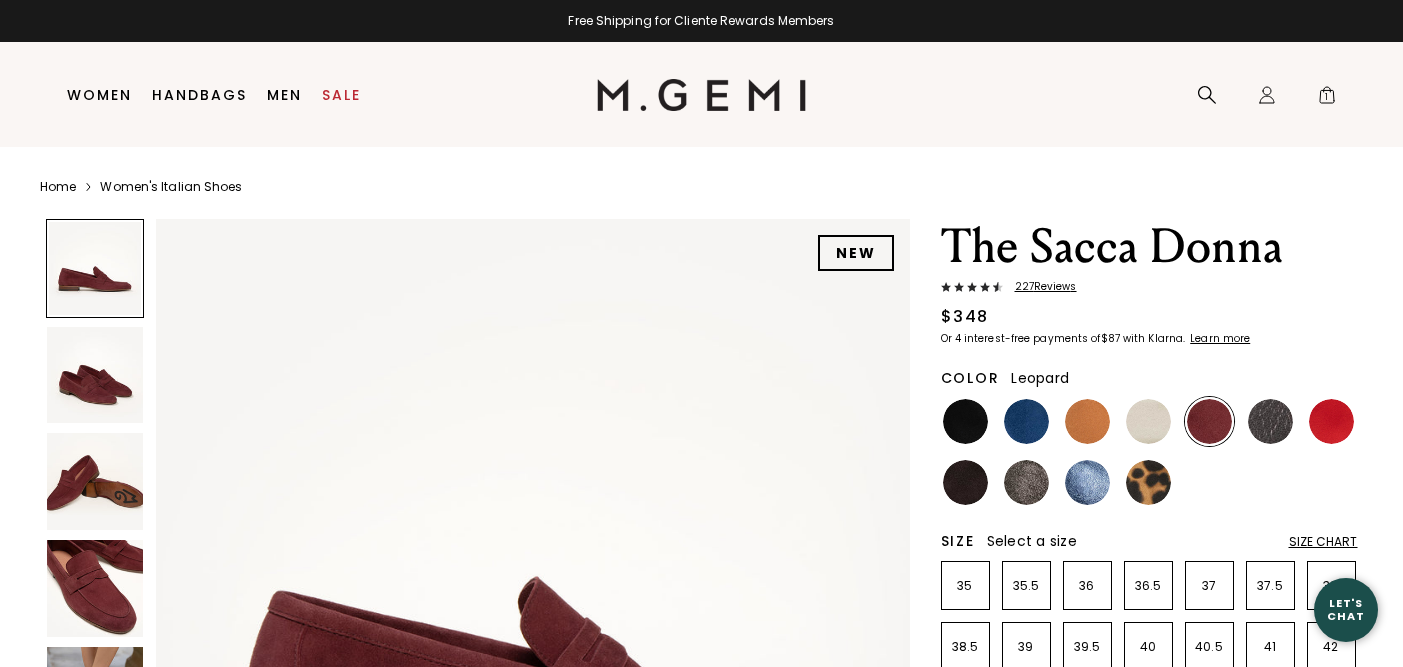 click at bounding box center (1148, 482) 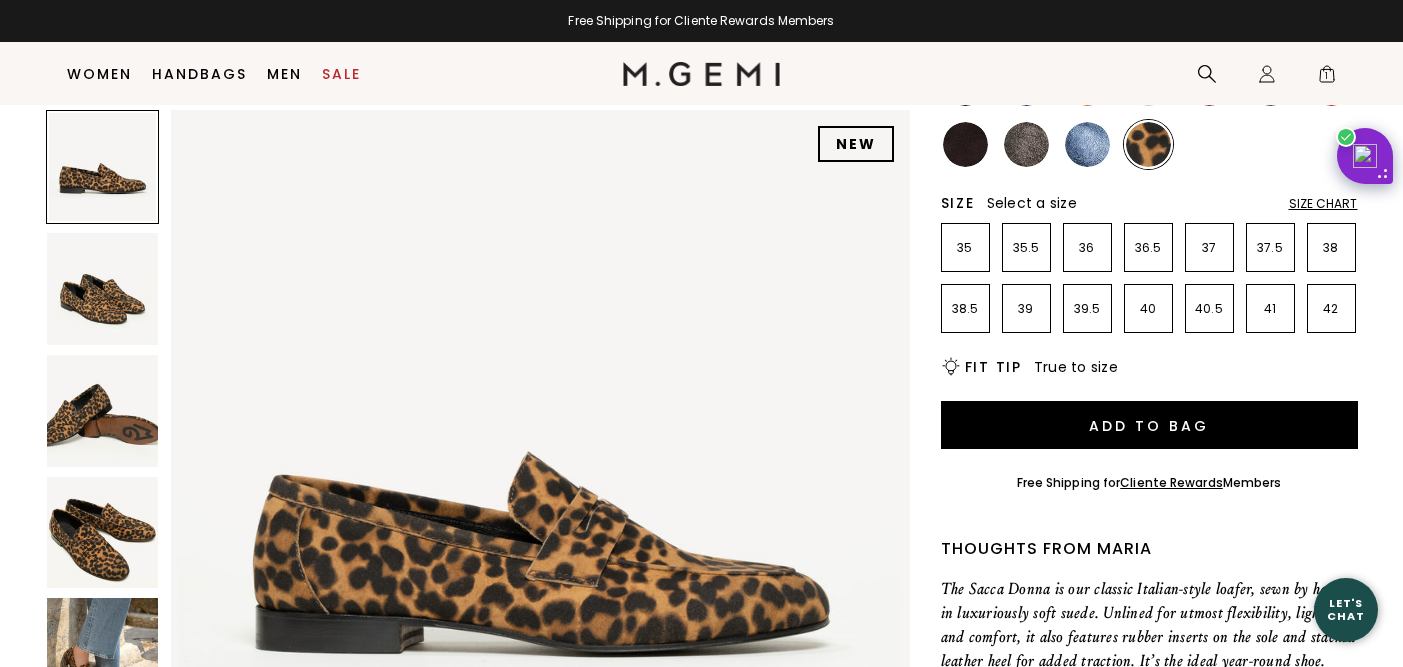 scroll, scrollTop: 304, scrollLeft: 0, axis: vertical 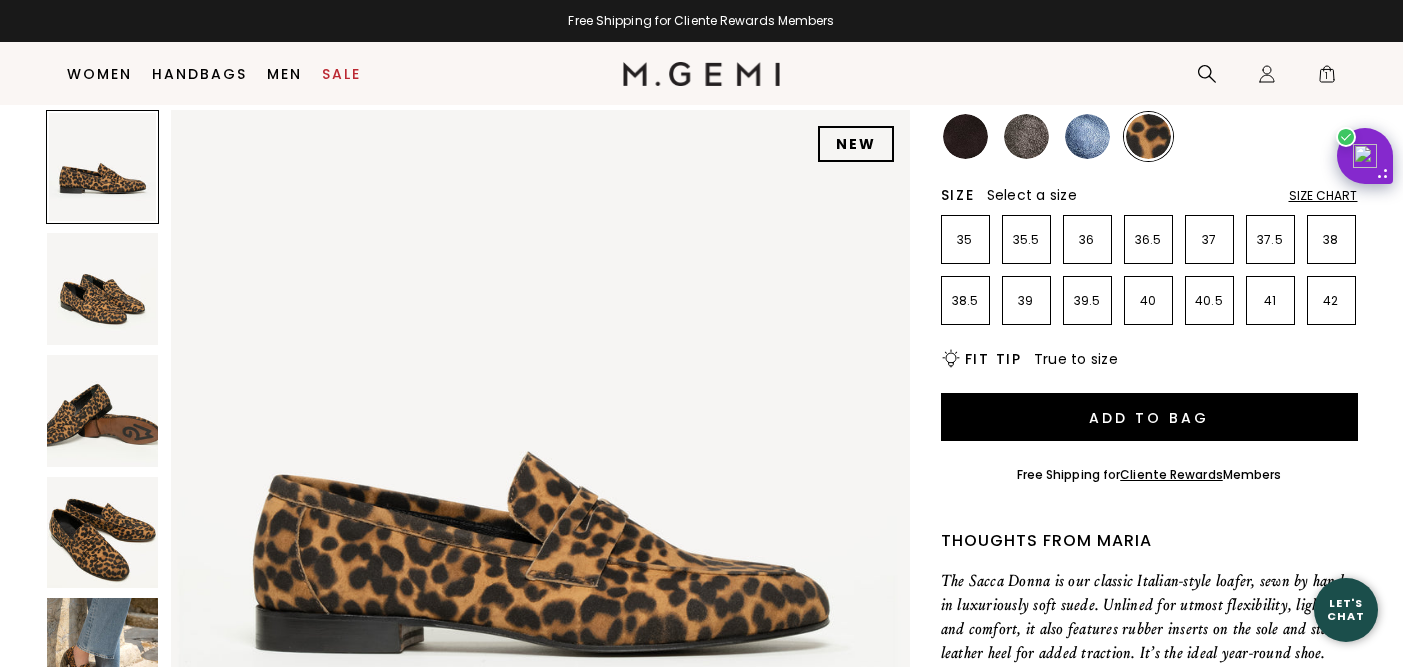 click at bounding box center [103, 533] 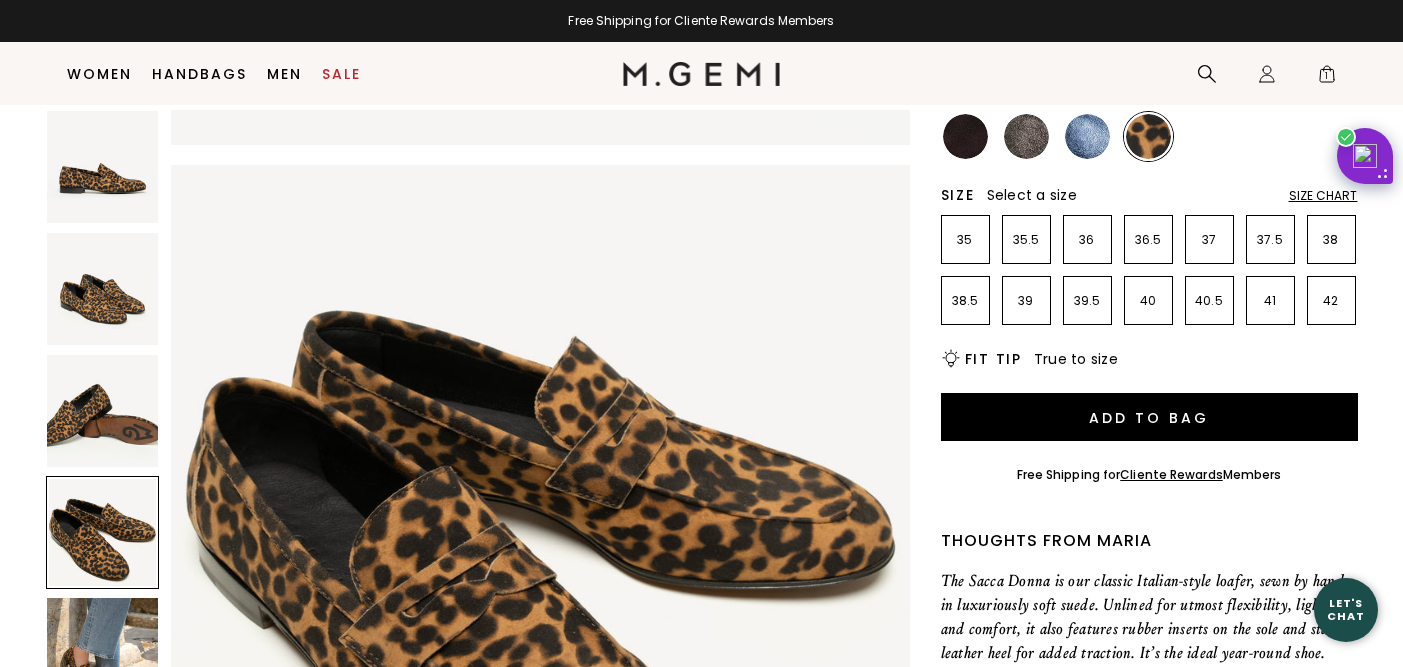 scroll, scrollTop: 2229, scrollLeft: 0, axis: vertical 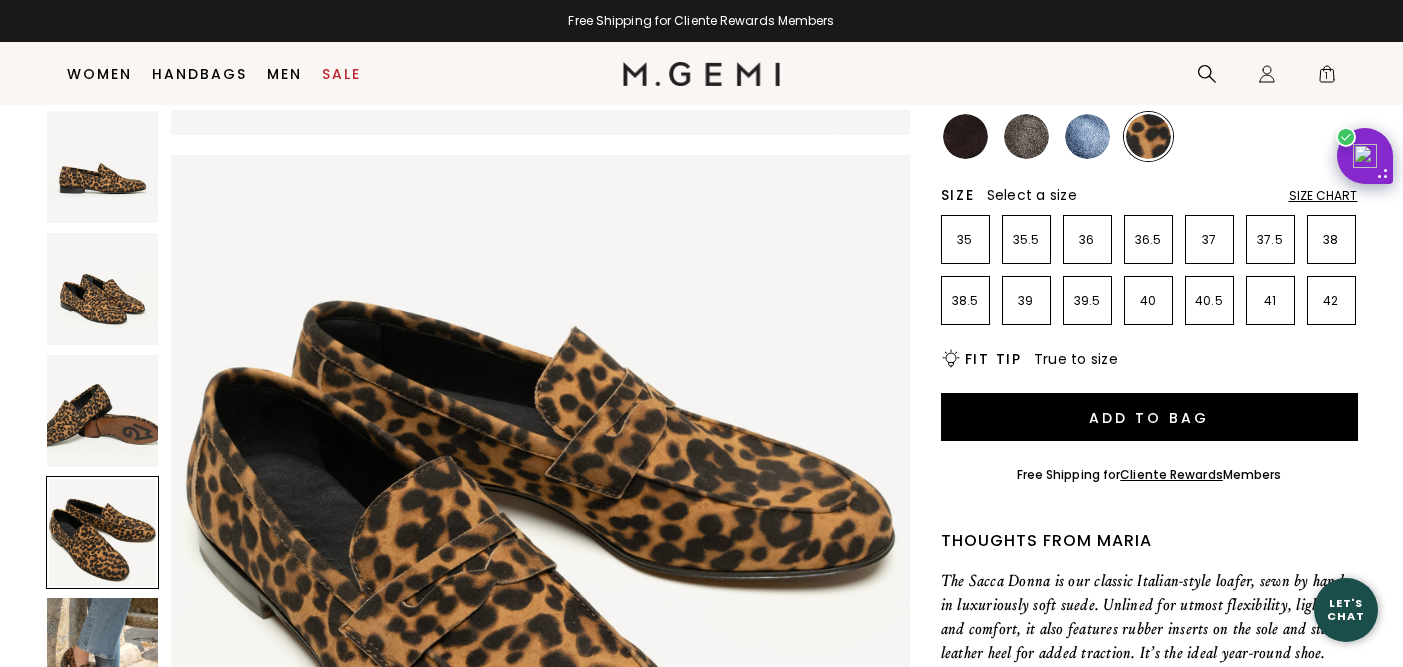 click at bounding box center (1087, 136) 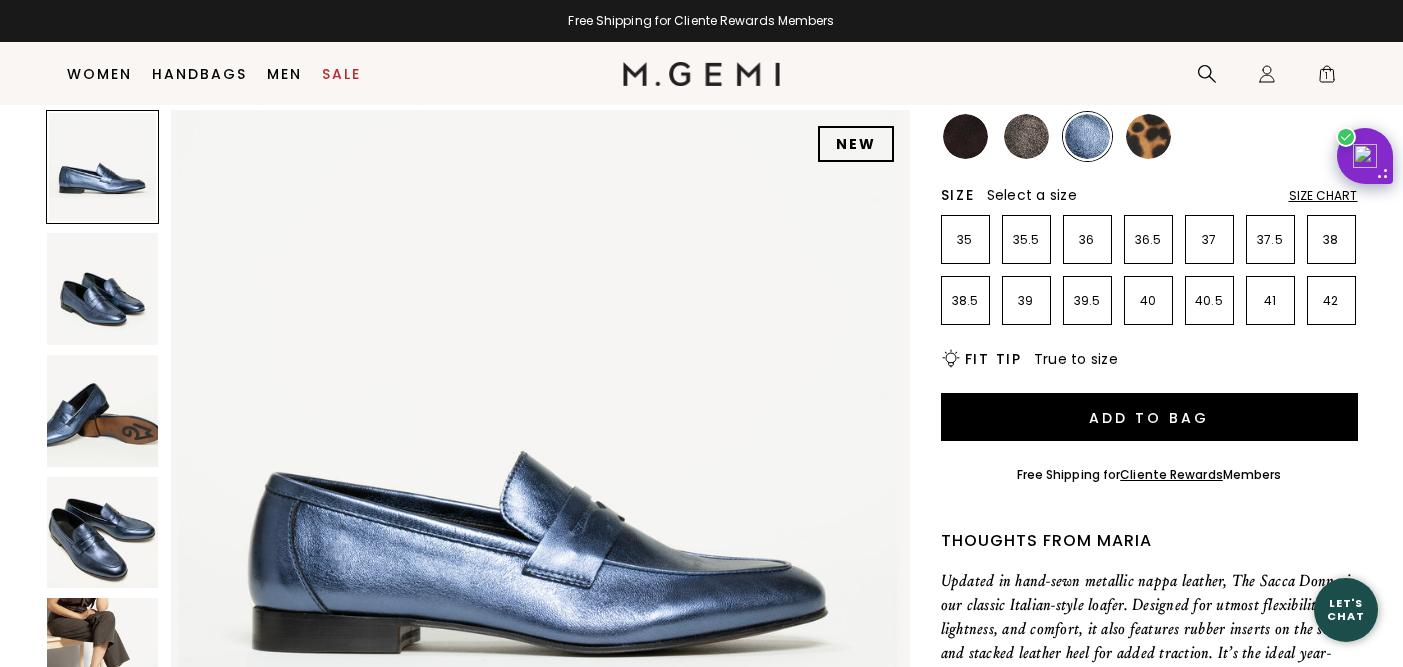 click at bounding box center (103, 533) 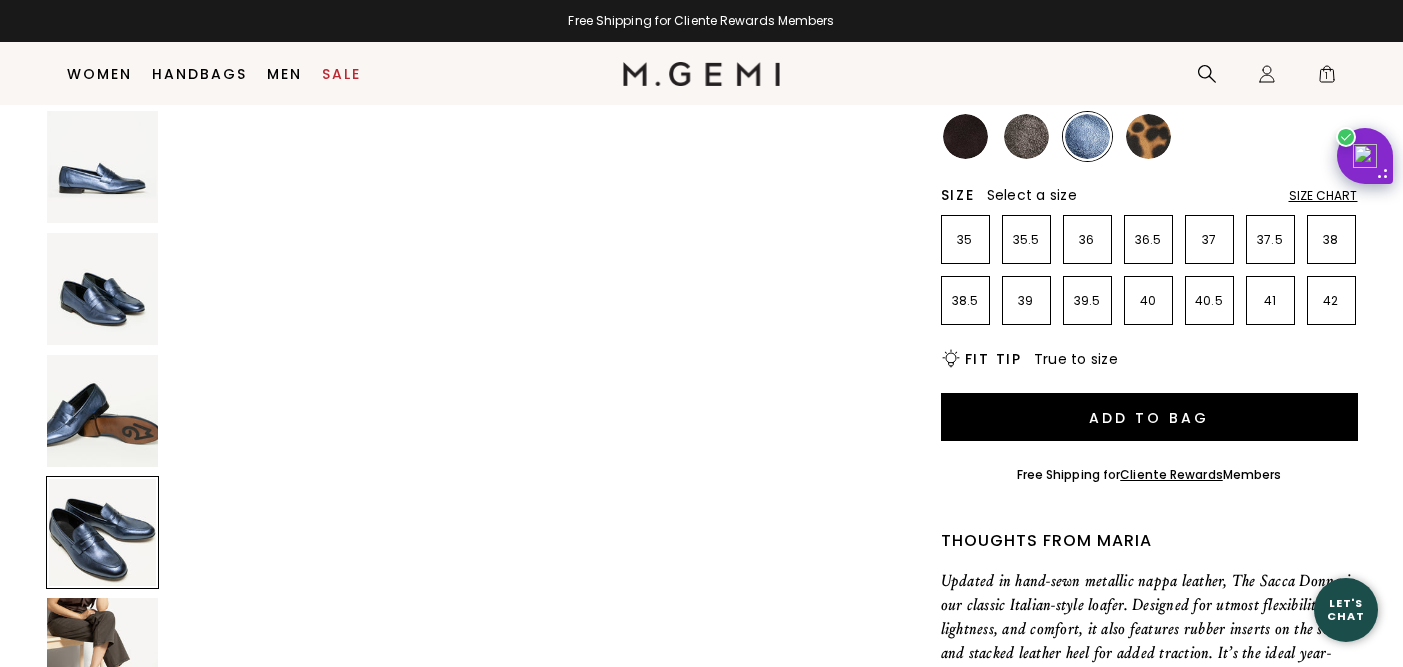 scroll, scrollTop: 2229, scrollLeft: 0, axis: vertical 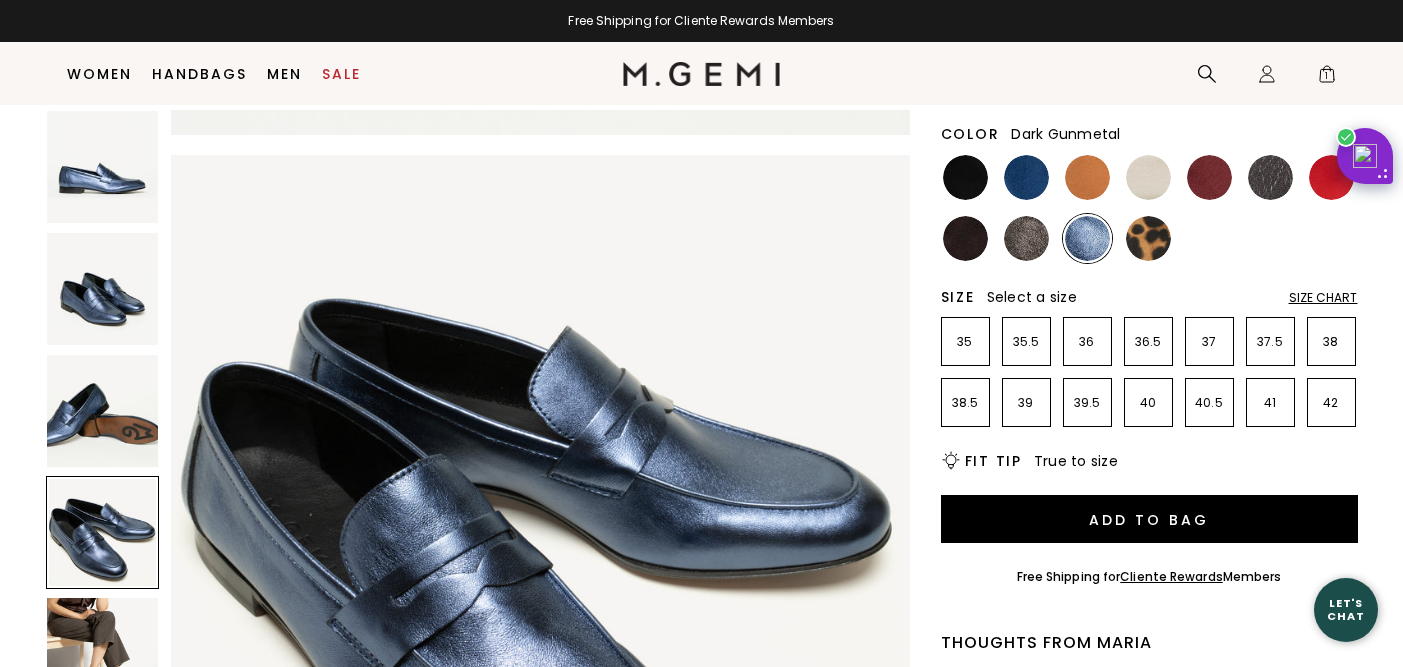 click at bounding box center [1270, 177] 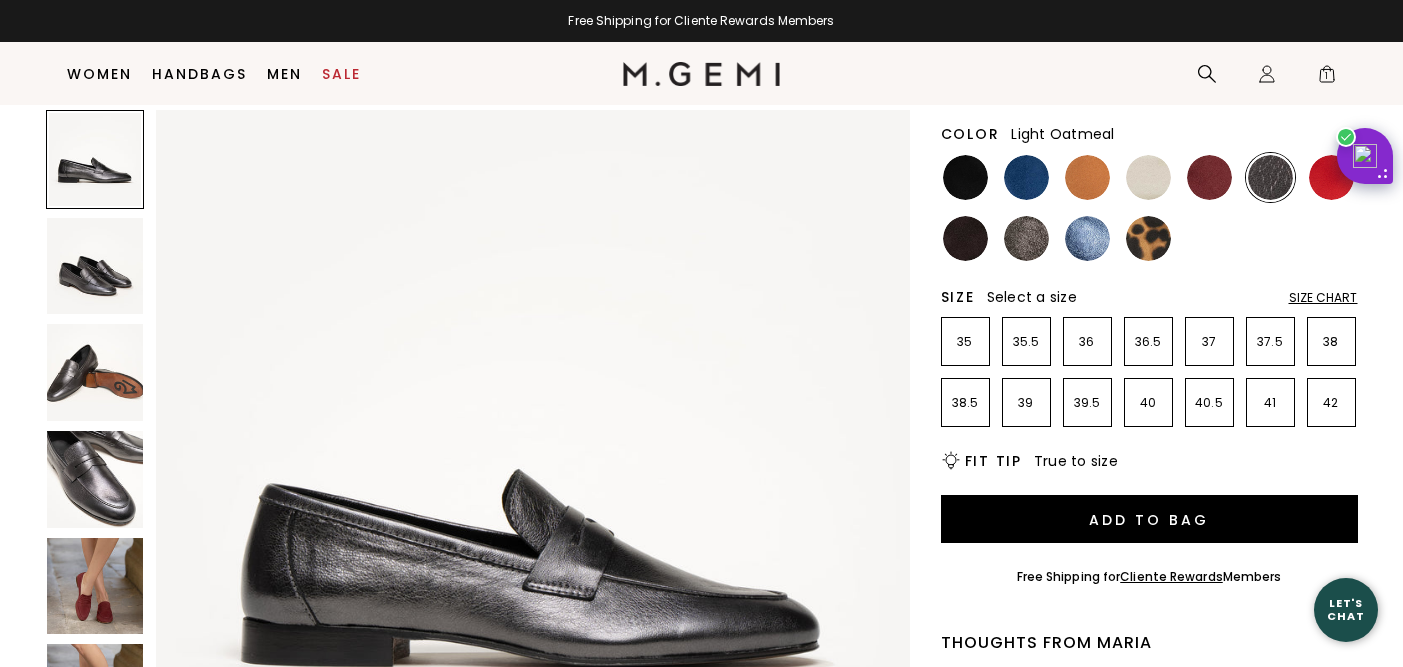 click at bounding box center (1148, 177) 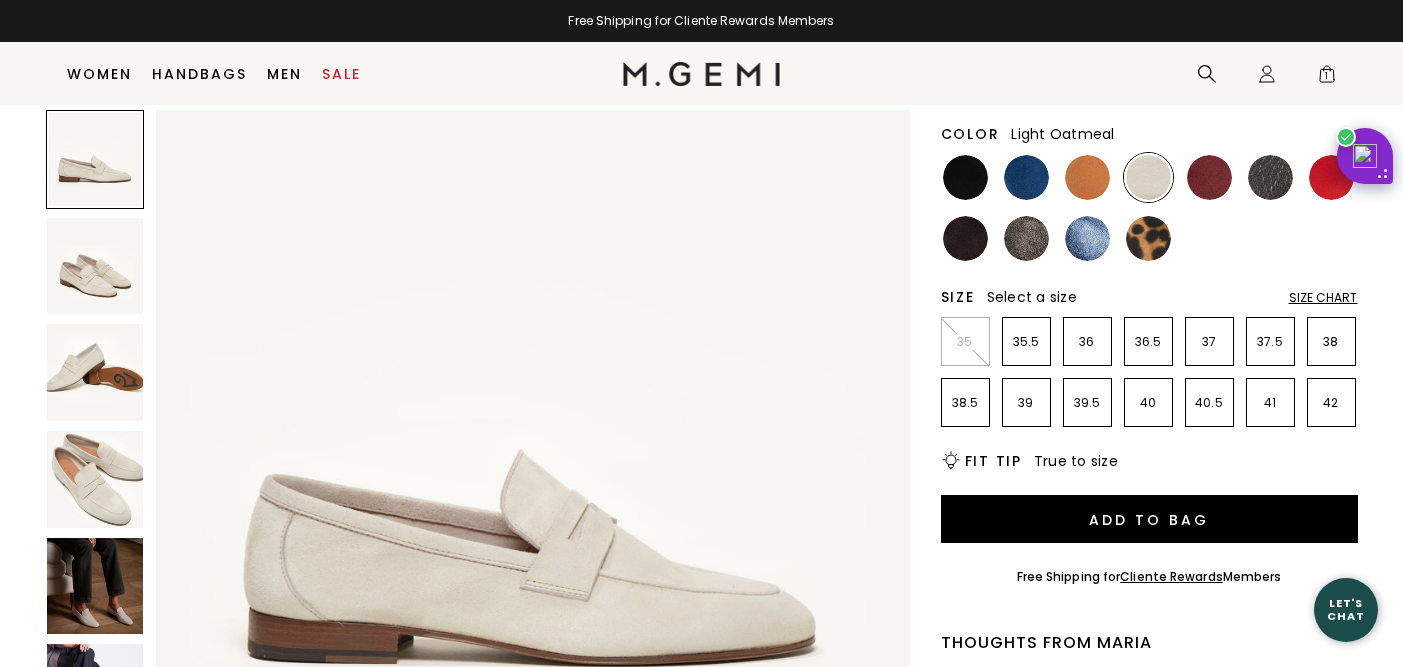 click at bounding box center (95, 586) 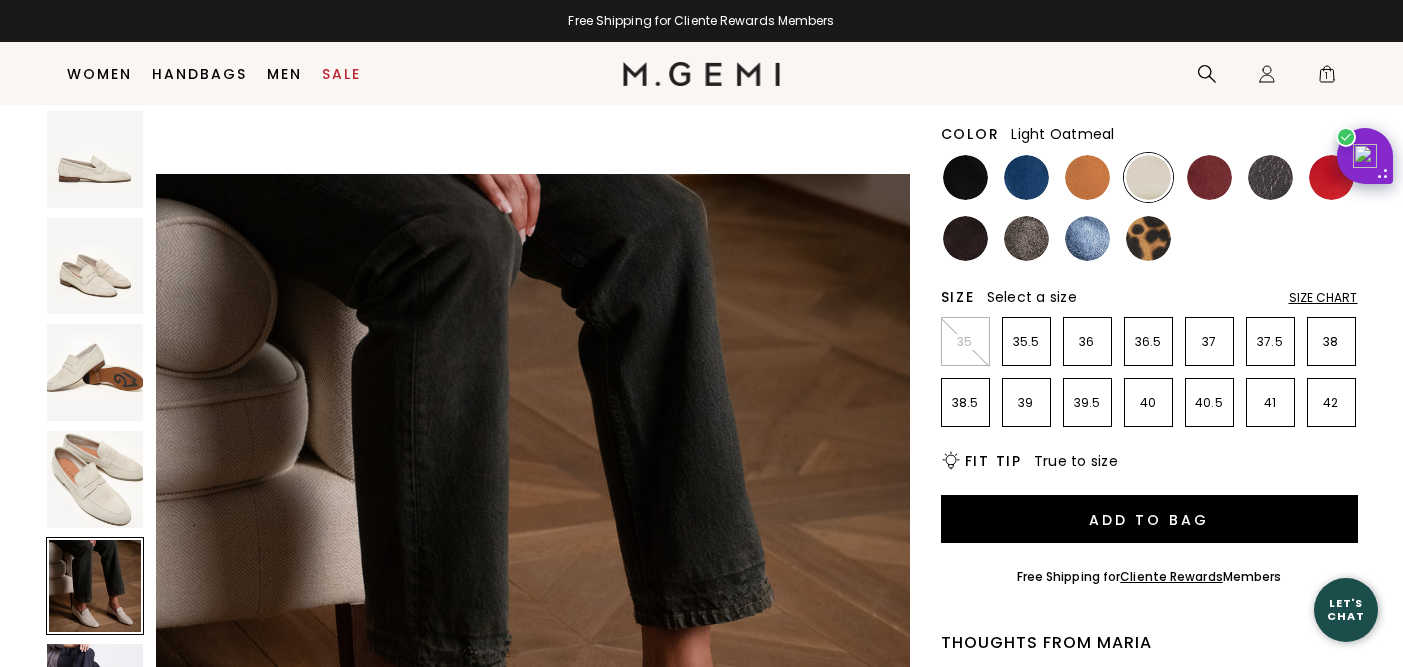 scroll, scrollTop: 3034, scrollLeft: 0, axis: vertical 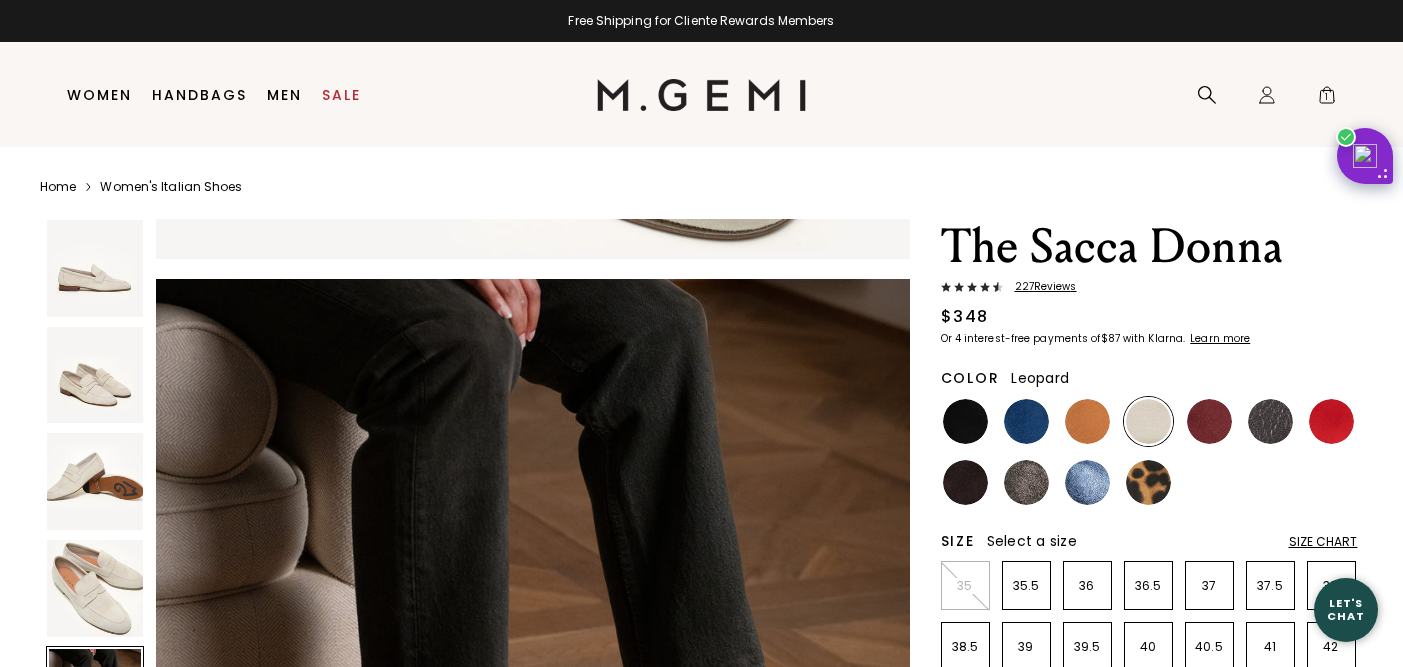 click at bounding box center [1148, 482] 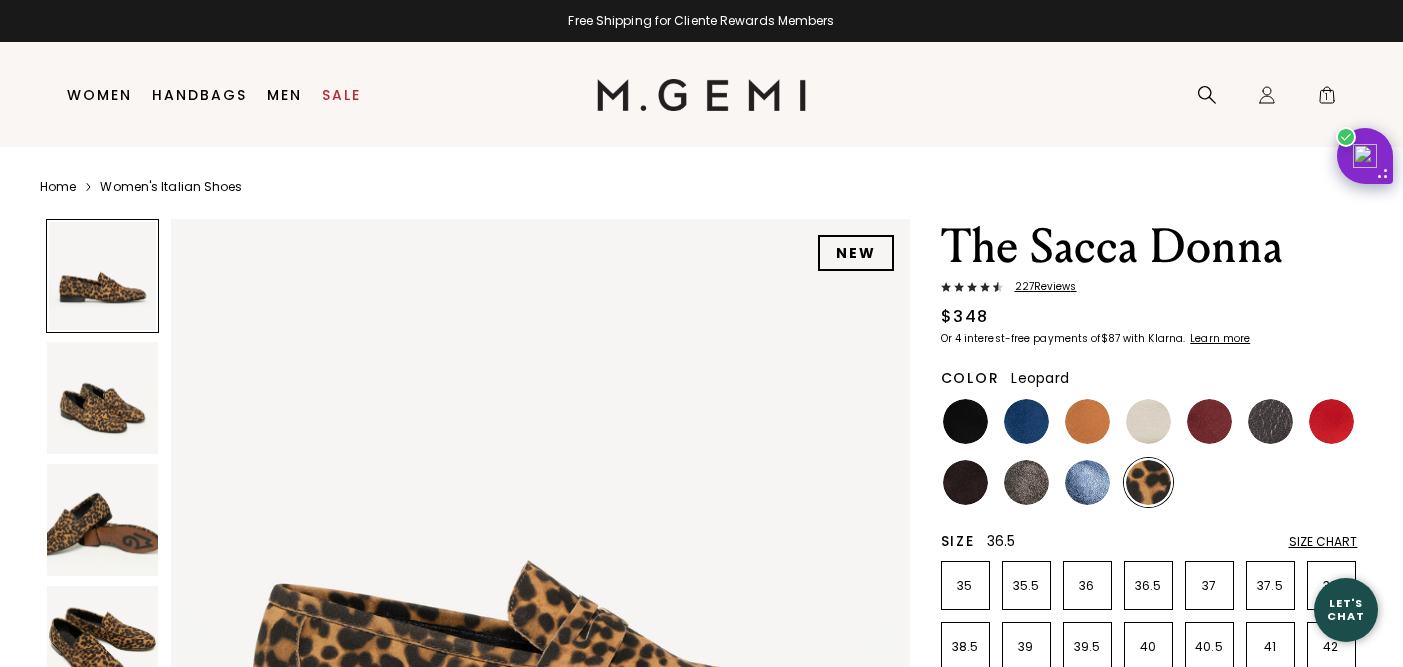 click on "36.5" at bounding box center (1148, 586) 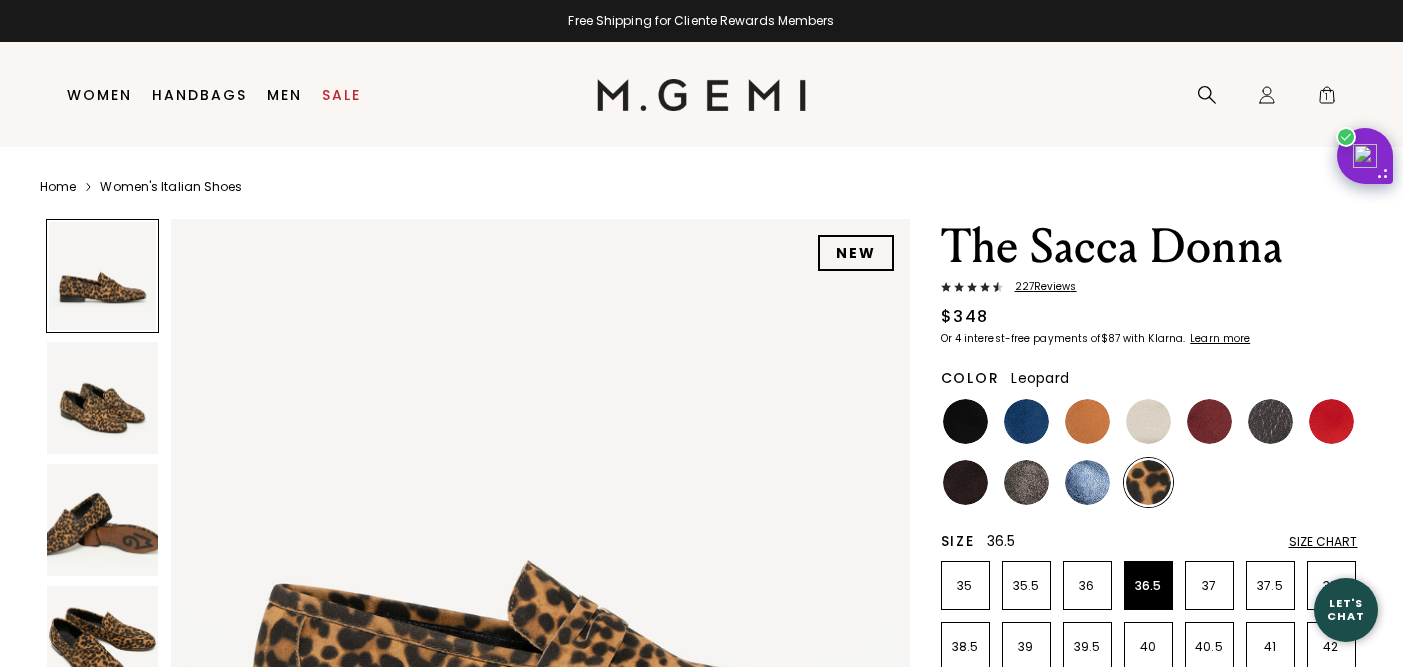scroll, scrollTop: 0, scrollLeft: 0, axis: both 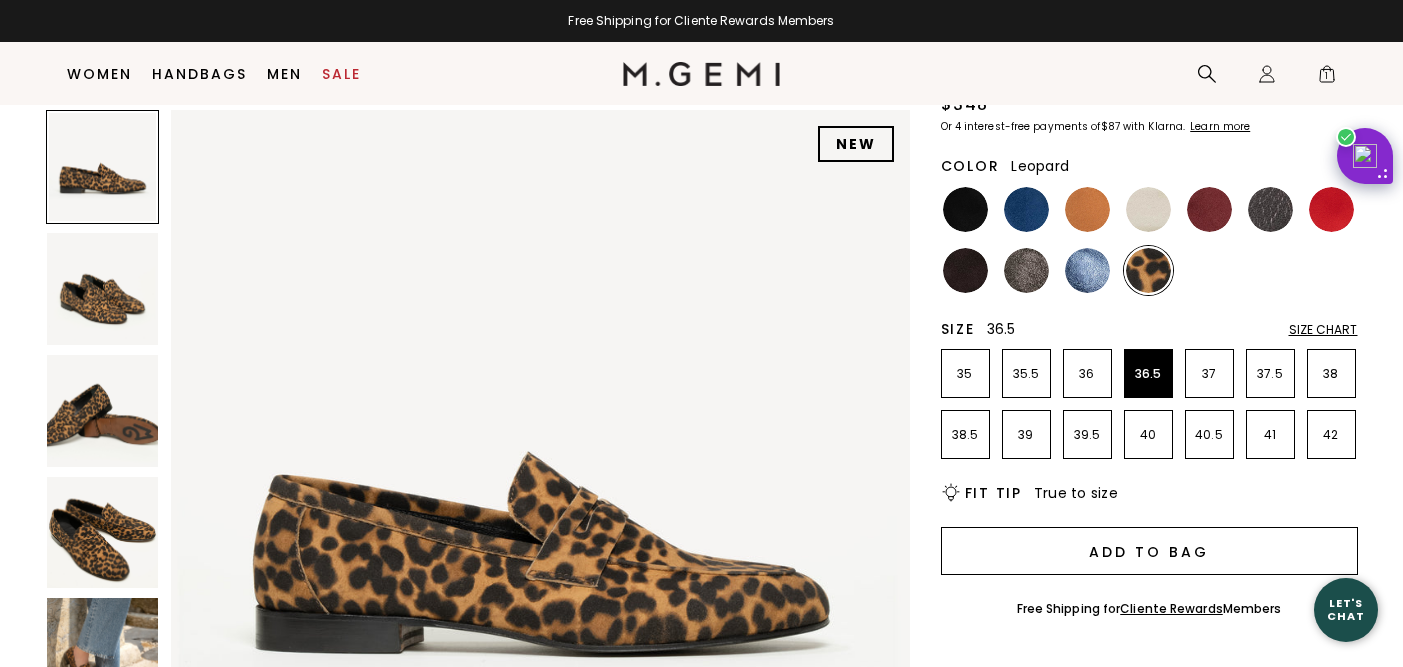 click on "Add to Bag" at bounding box center [1149, 551] 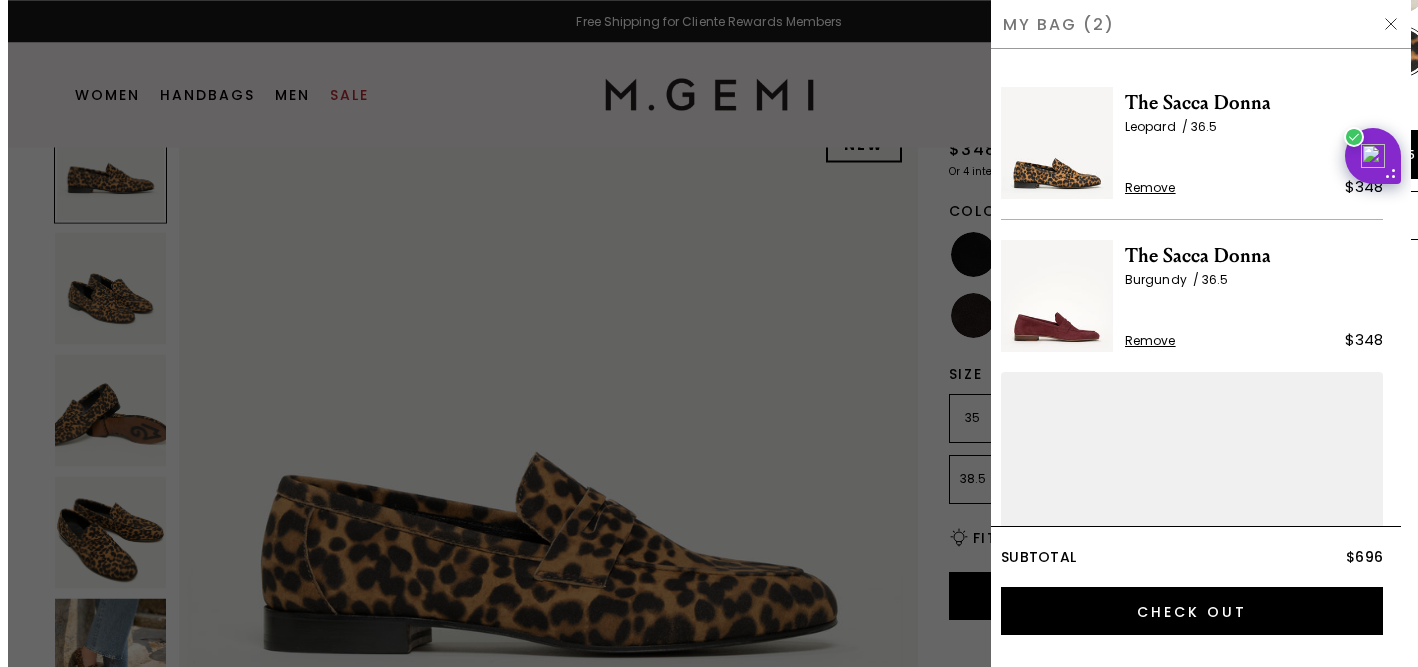 scroll, scrollTop: 0, scrollLeft: 0, axis: both 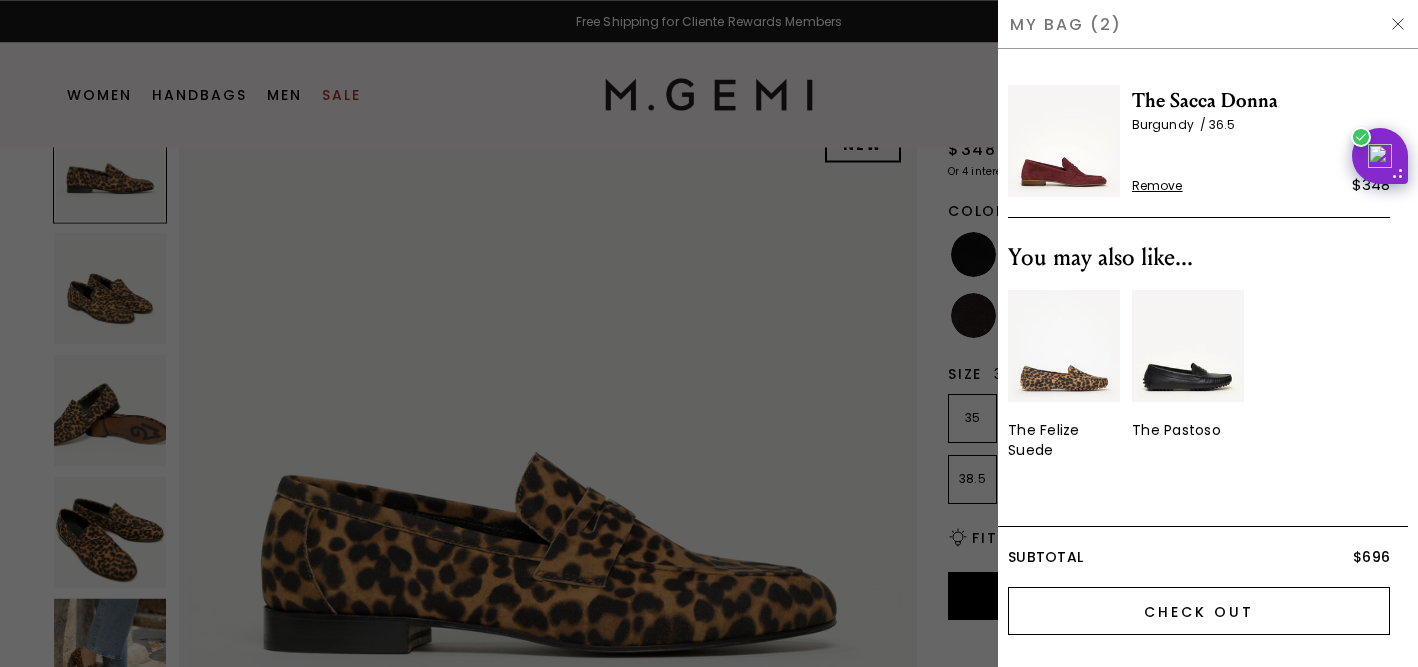 click on "Check Out" at bounding box center [1199, 611] 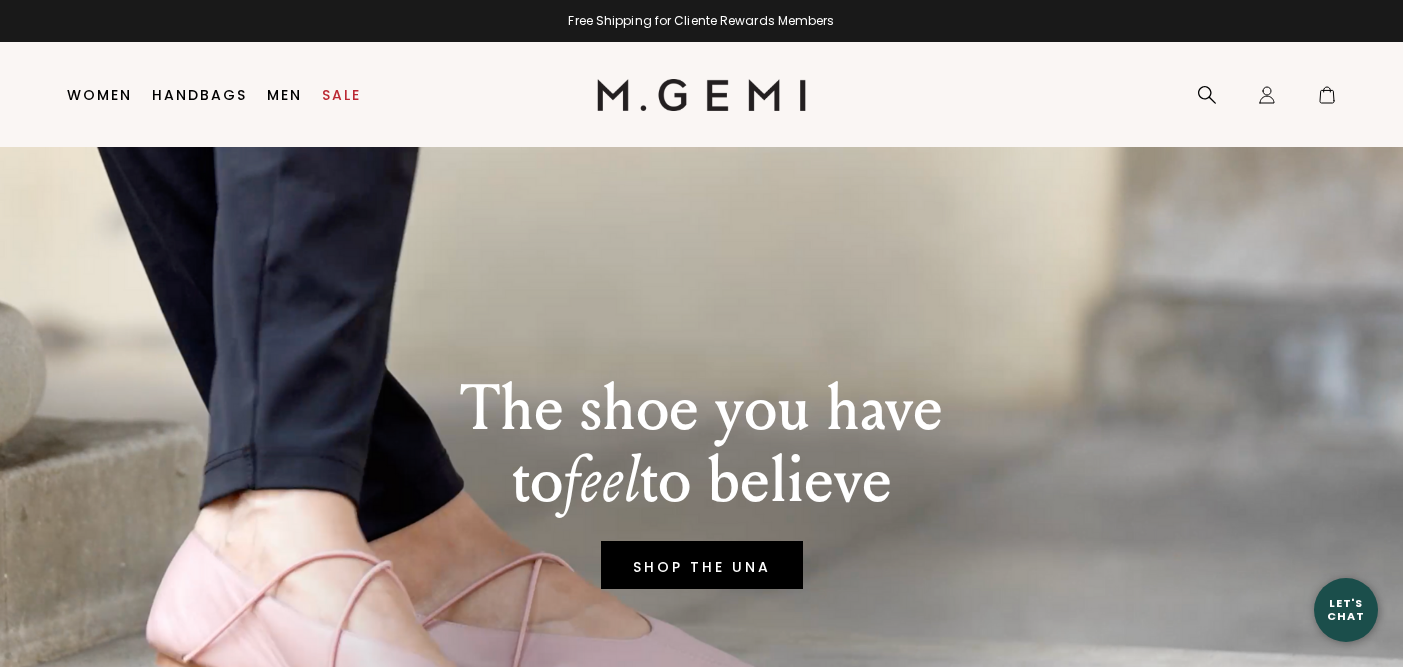 scroll, scrollTop: 0, scrollLeft: 0, axis: both 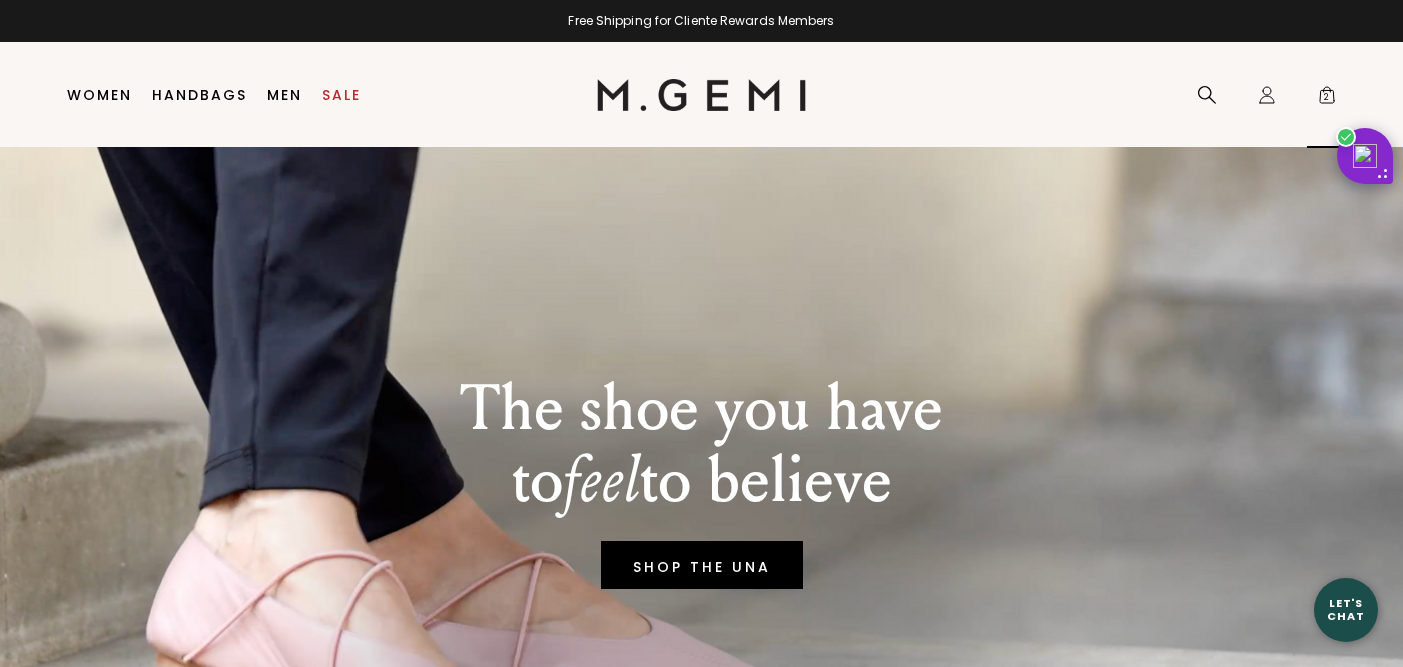 click on "2" at bounding box center [1327, 99] 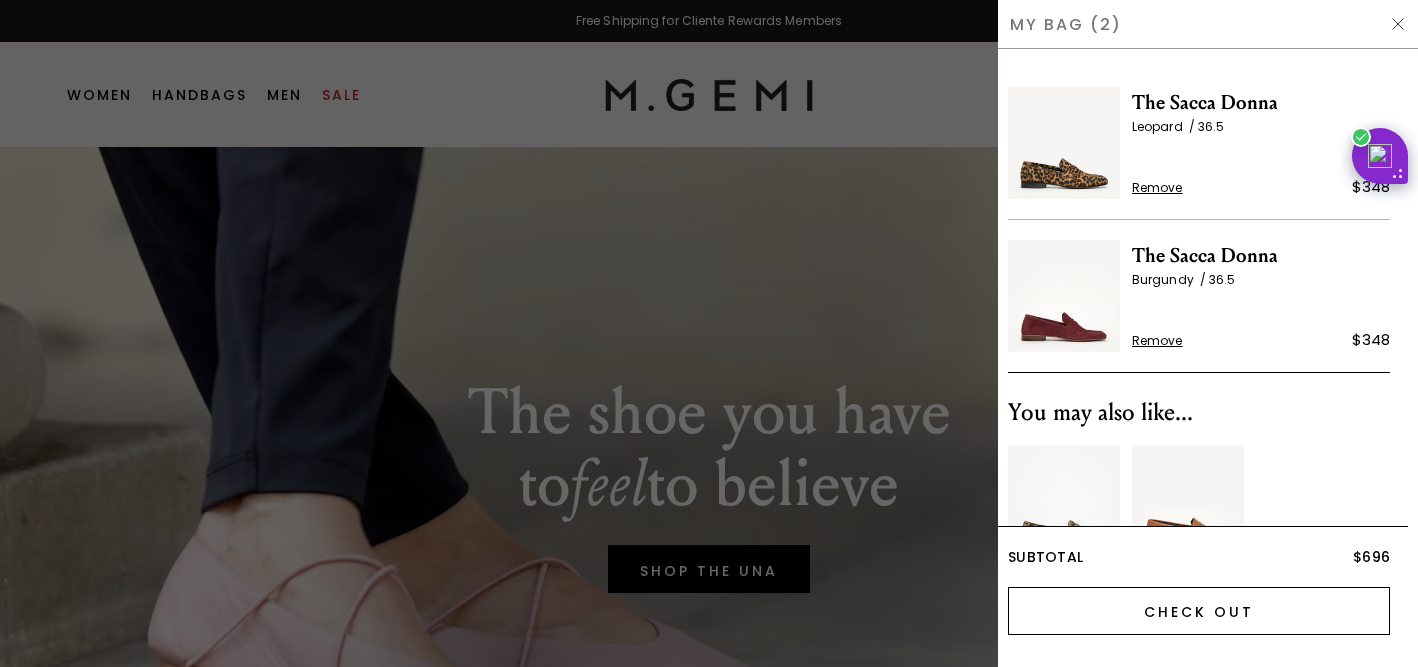 click on "Check Out" at bounding box center (1199, 611) 